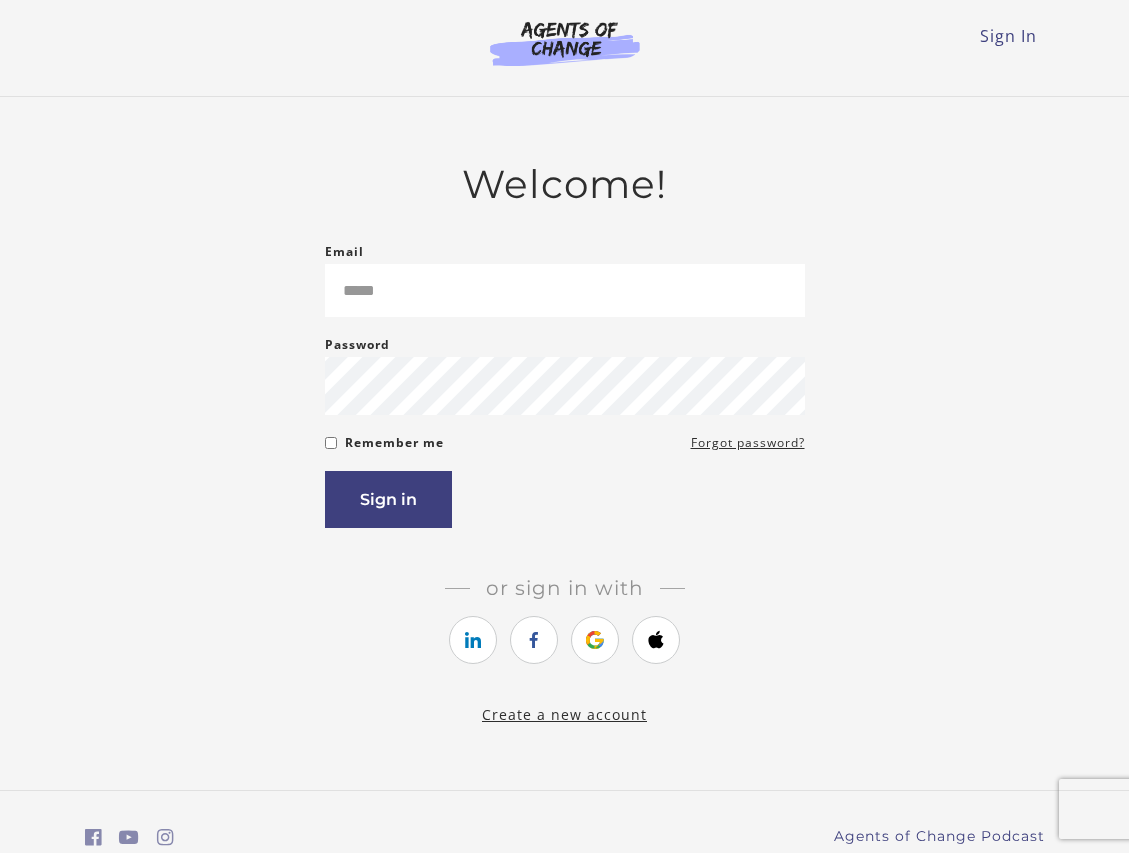scroll, scrollTop: 0, scrollLeft: 0, axis: both 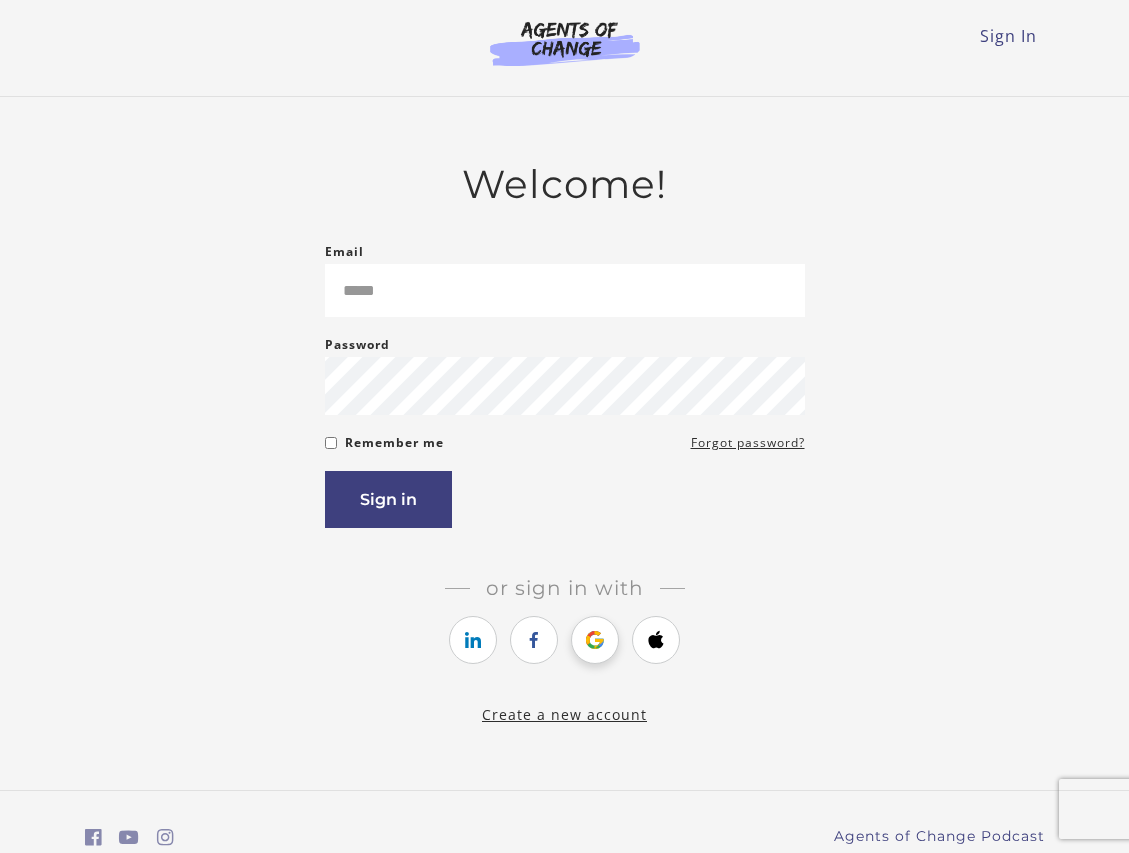 click at bounding box center [595, 640] 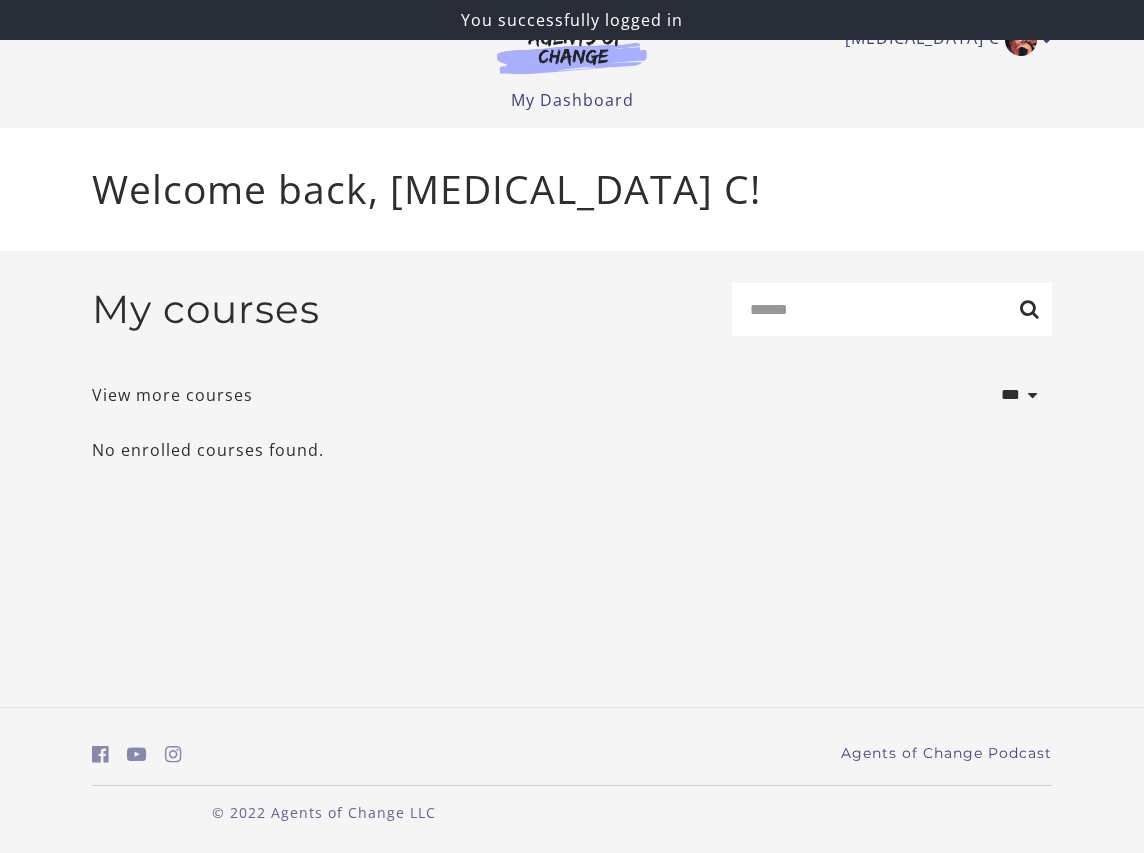 scroll, scrollTop: 0, scrollLeft: 0, axis: both 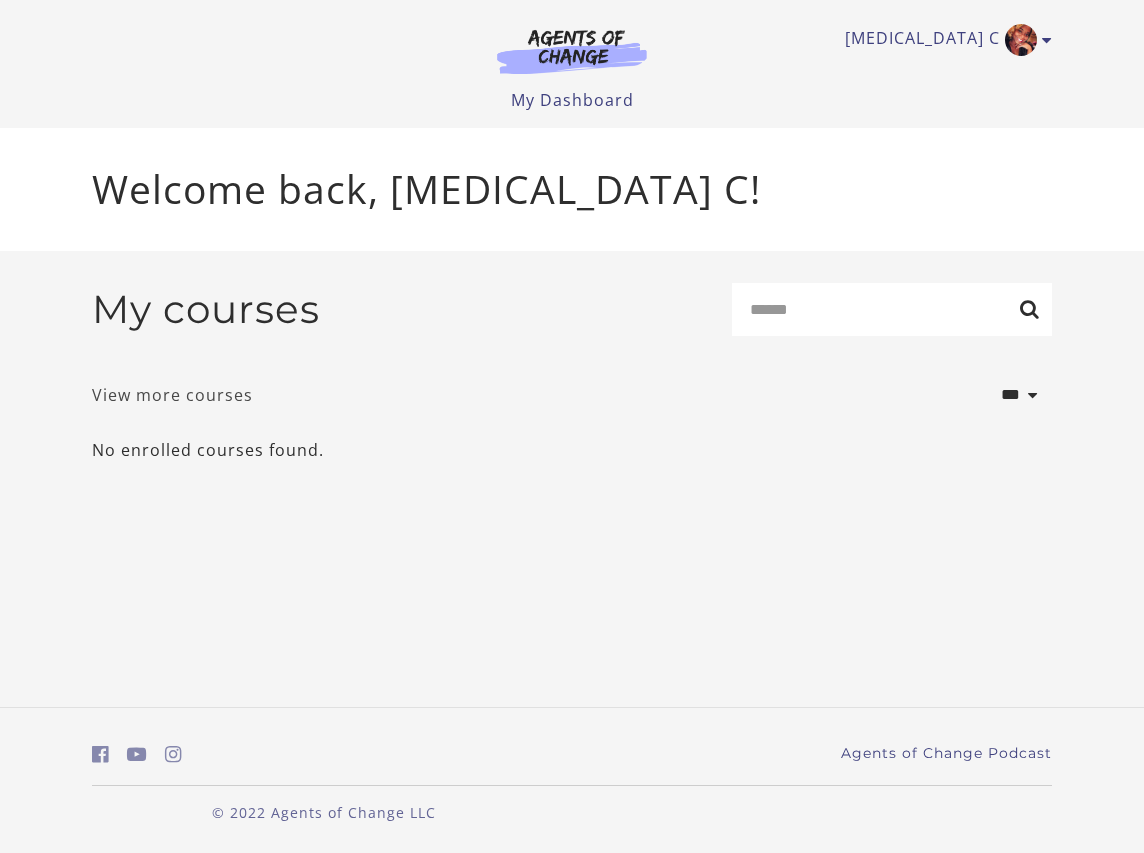 click on "View more courses" at bounding box center [172, 395] 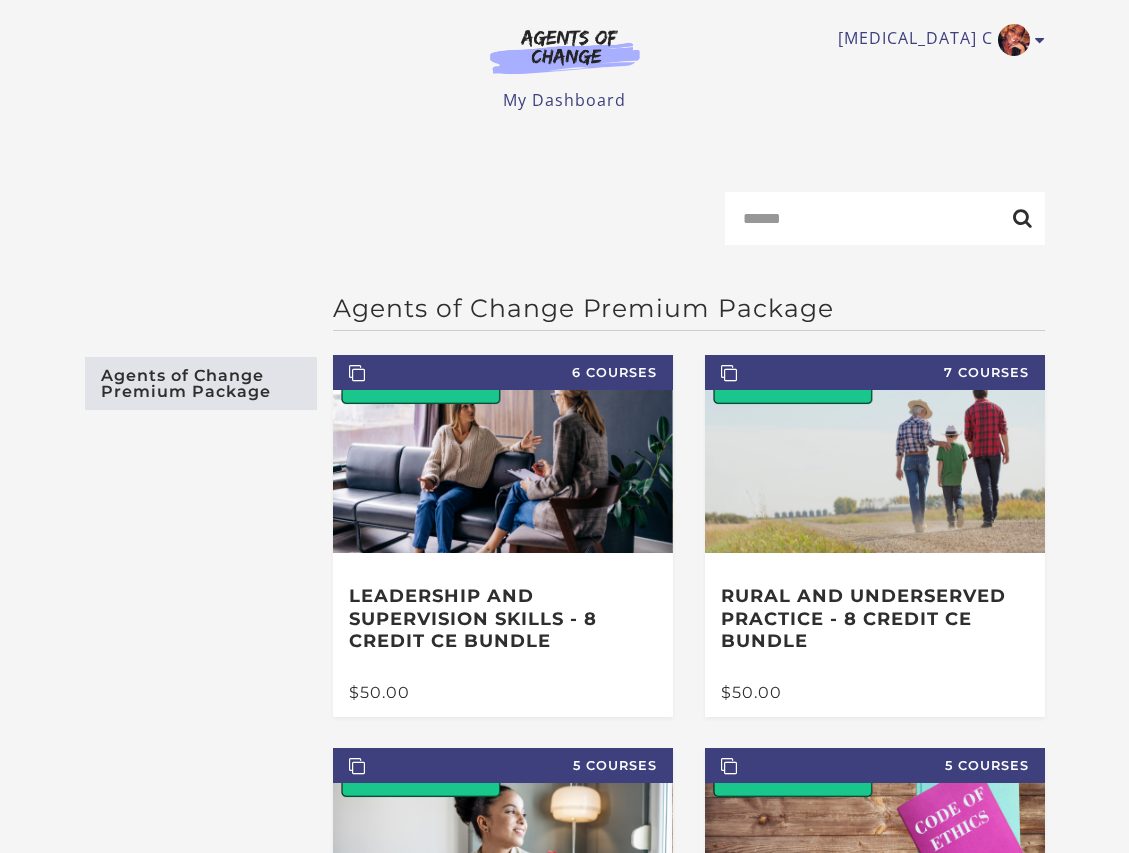 scroll, scrollTop: 0, scrollLeft: 0, axis: both 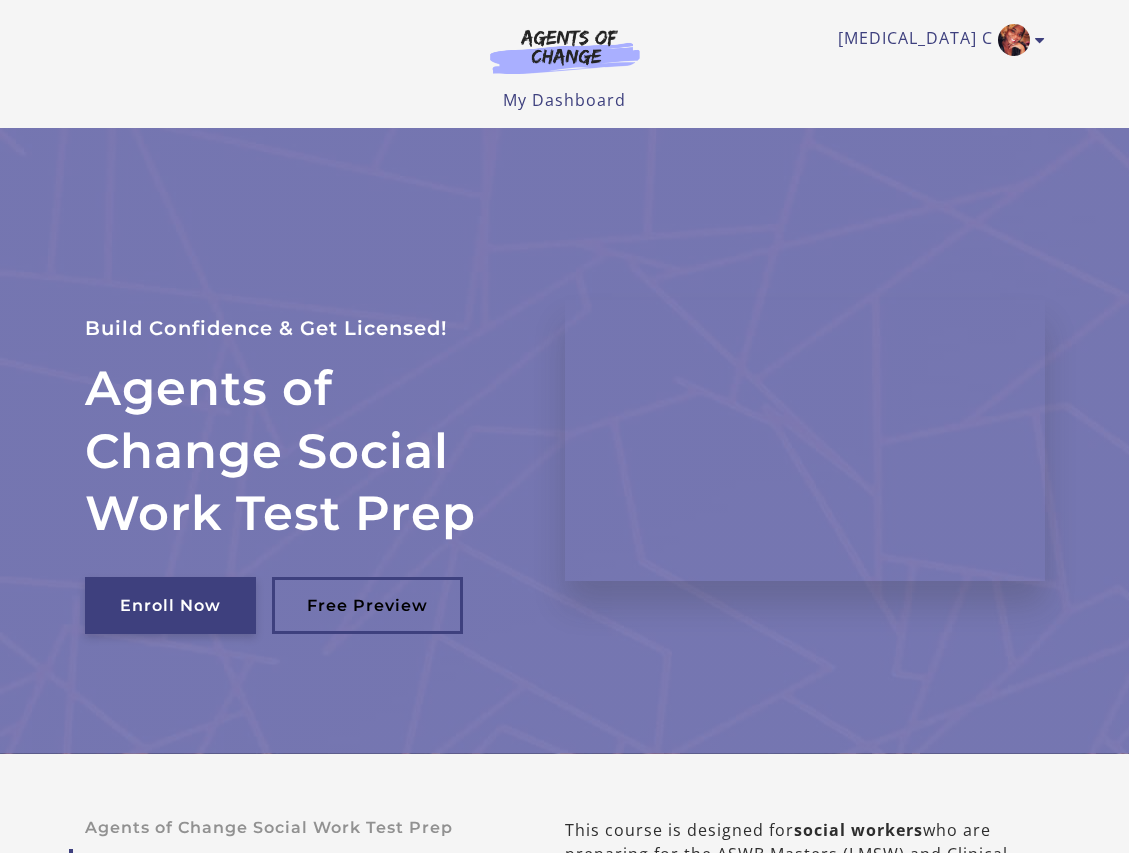 click on "Enroll Now" at bounding box center [170, 605] 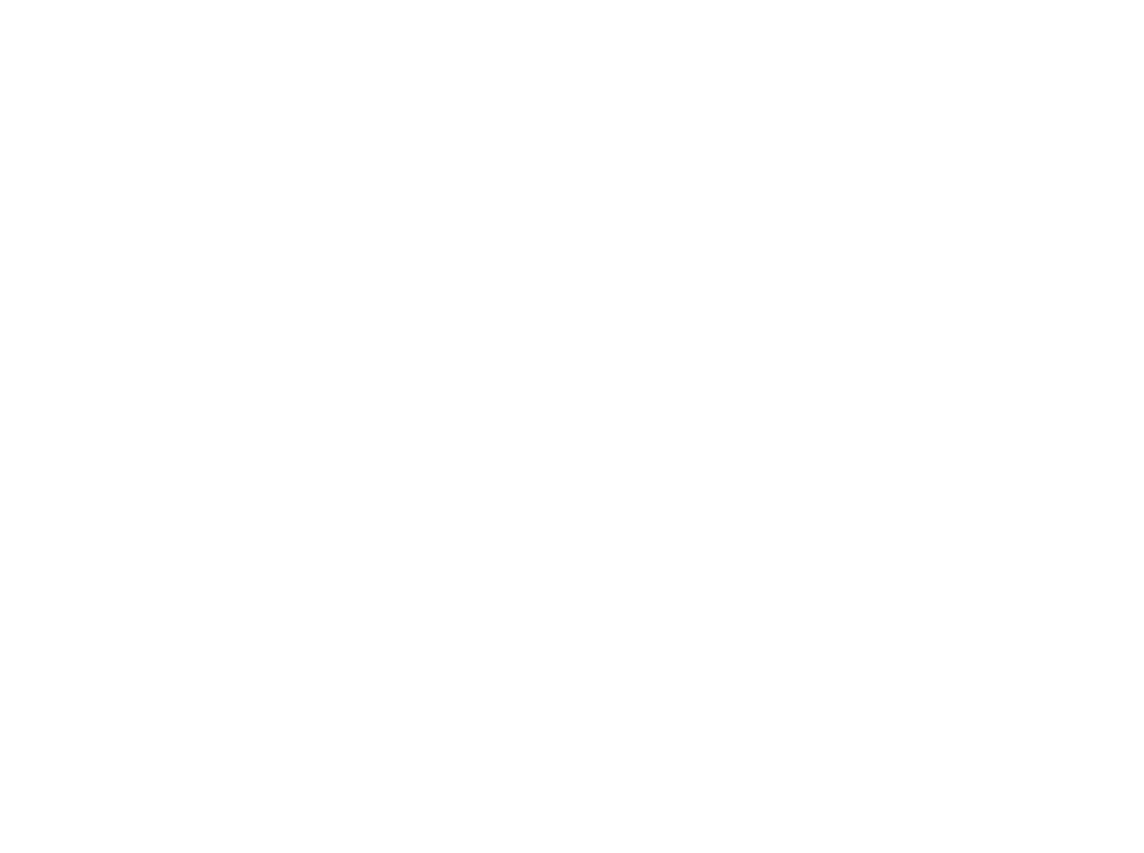 scroll, scrollTop: 0, scrollLeft: 0, axis: both 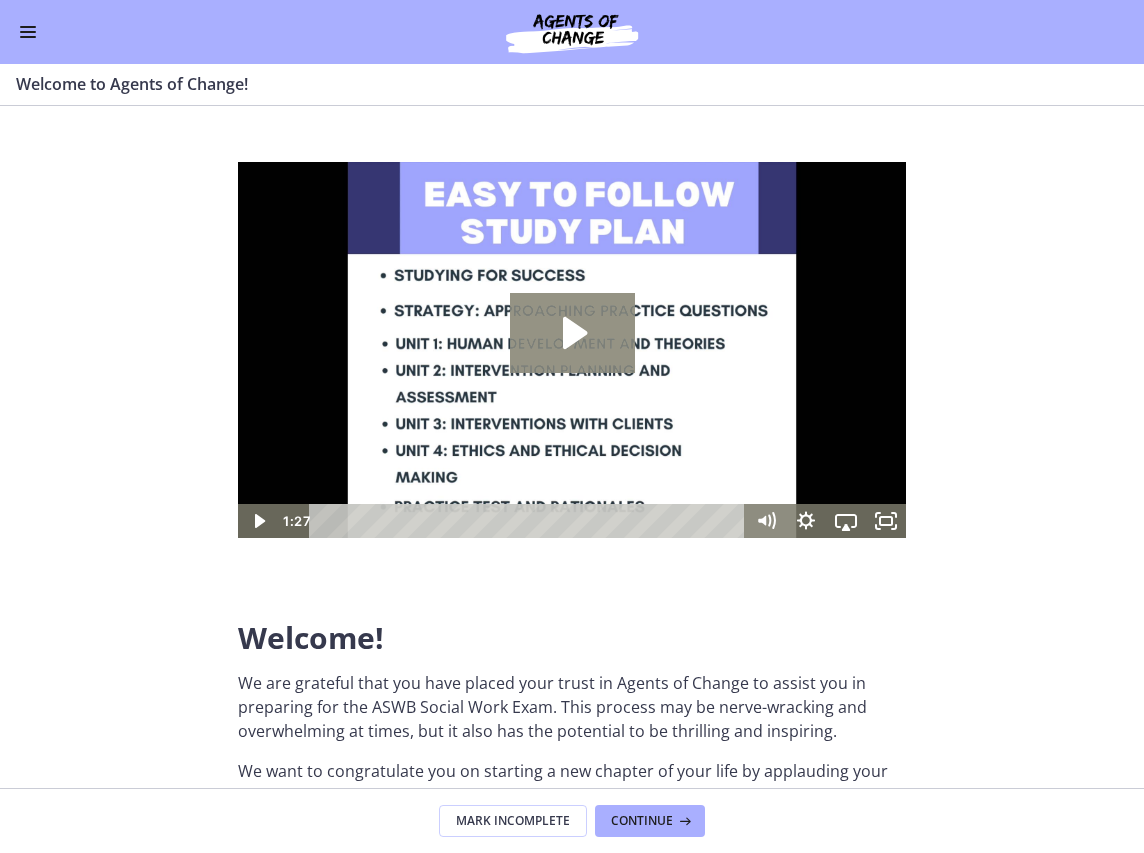 click 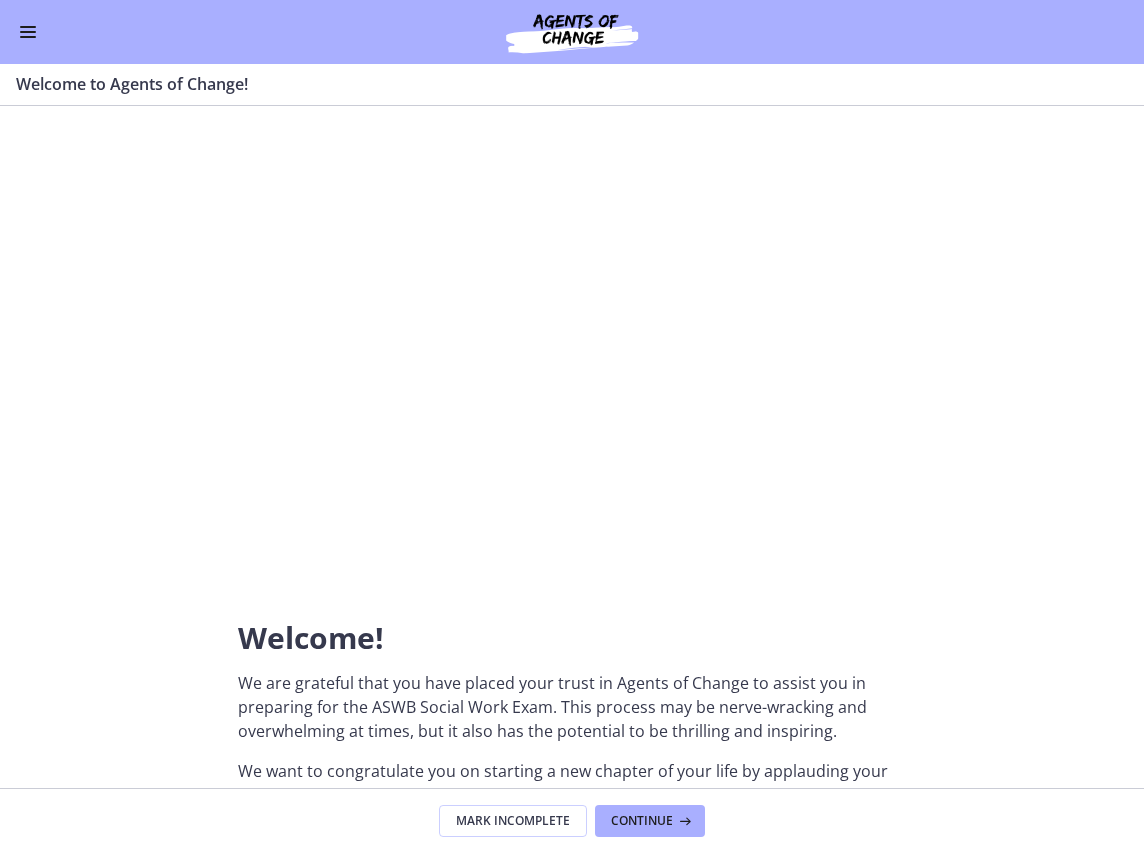 scroll, scrollTop: 119, scrollLeft: 0, axis: vertical 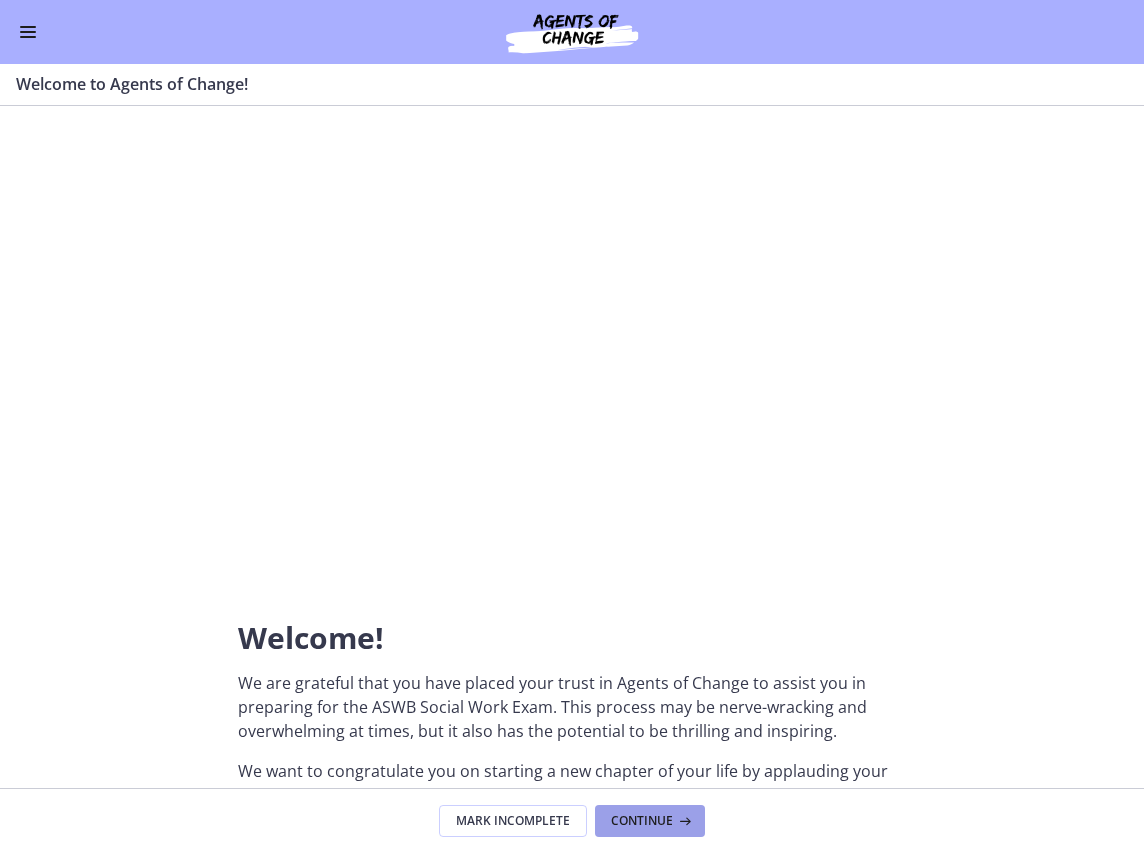 click on "Continue" at bounding box center [650, 821] 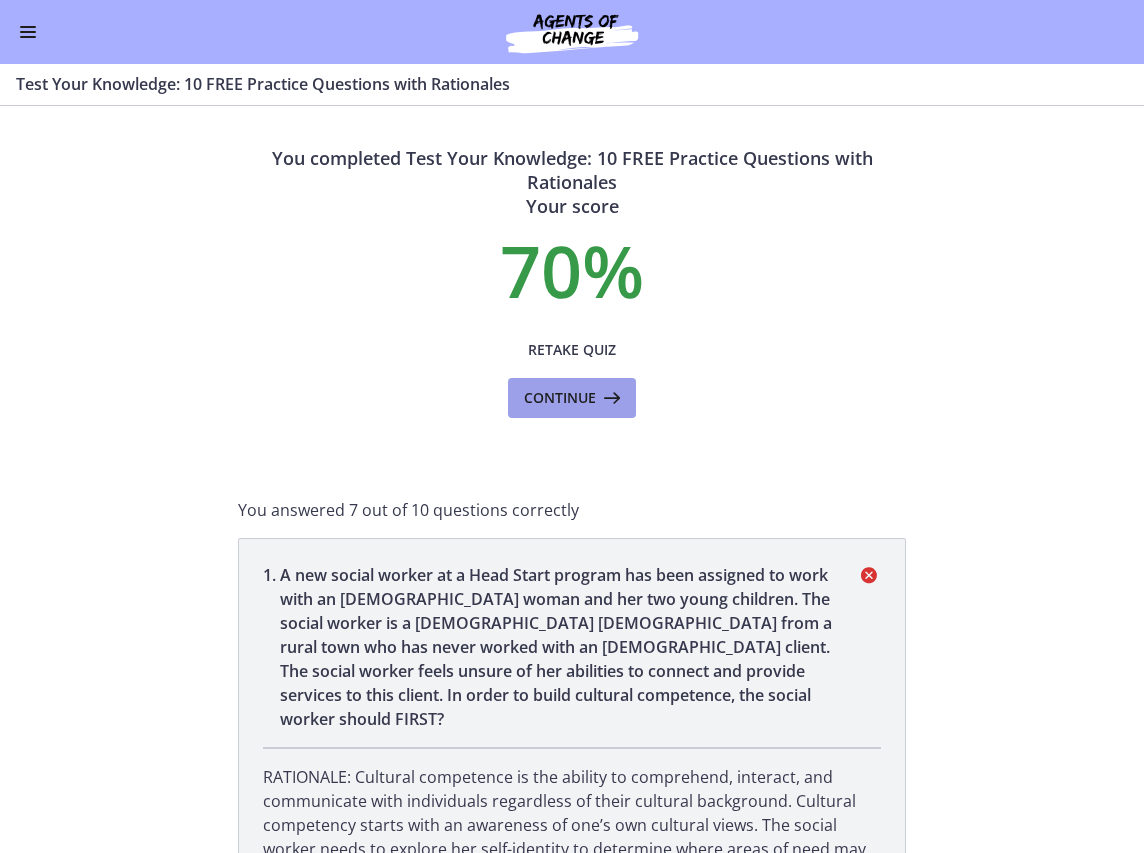 click on "Continue" at bounding box center [560, 398] 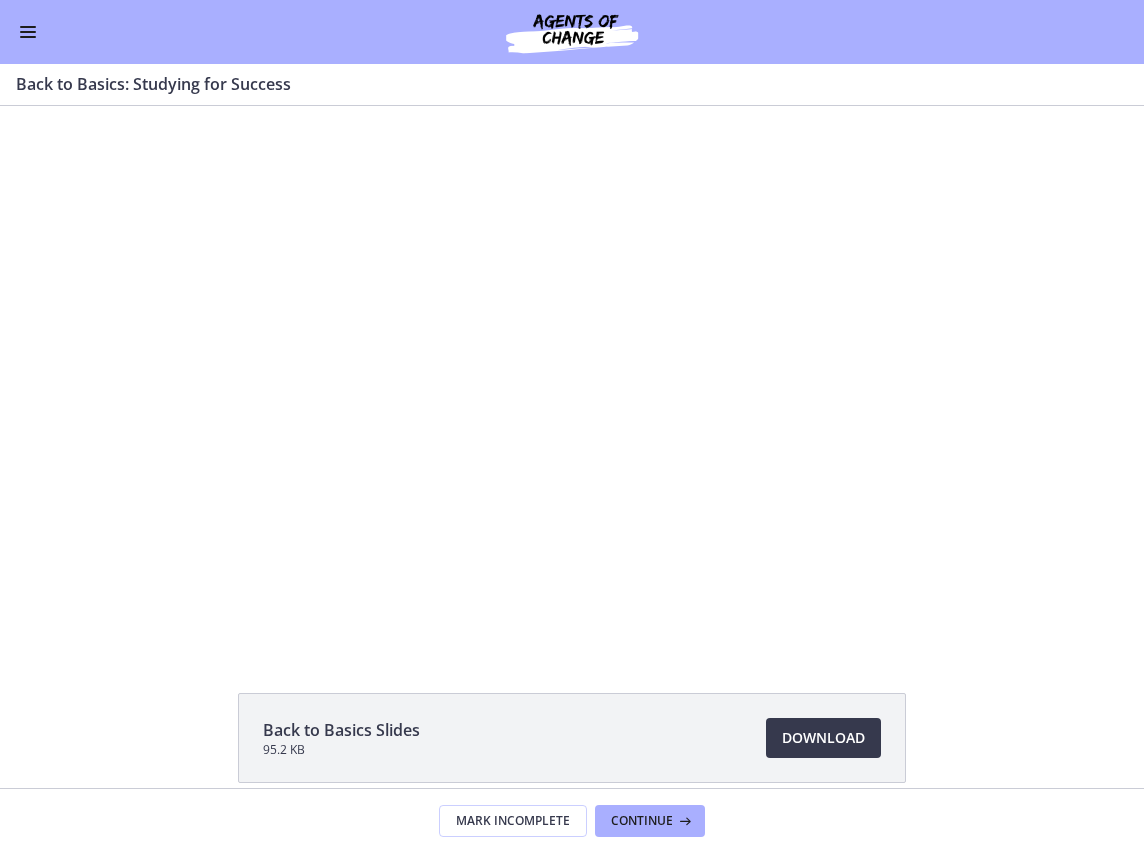 scroll, scrollTop: 0, scrollLeft: 0, axis: both 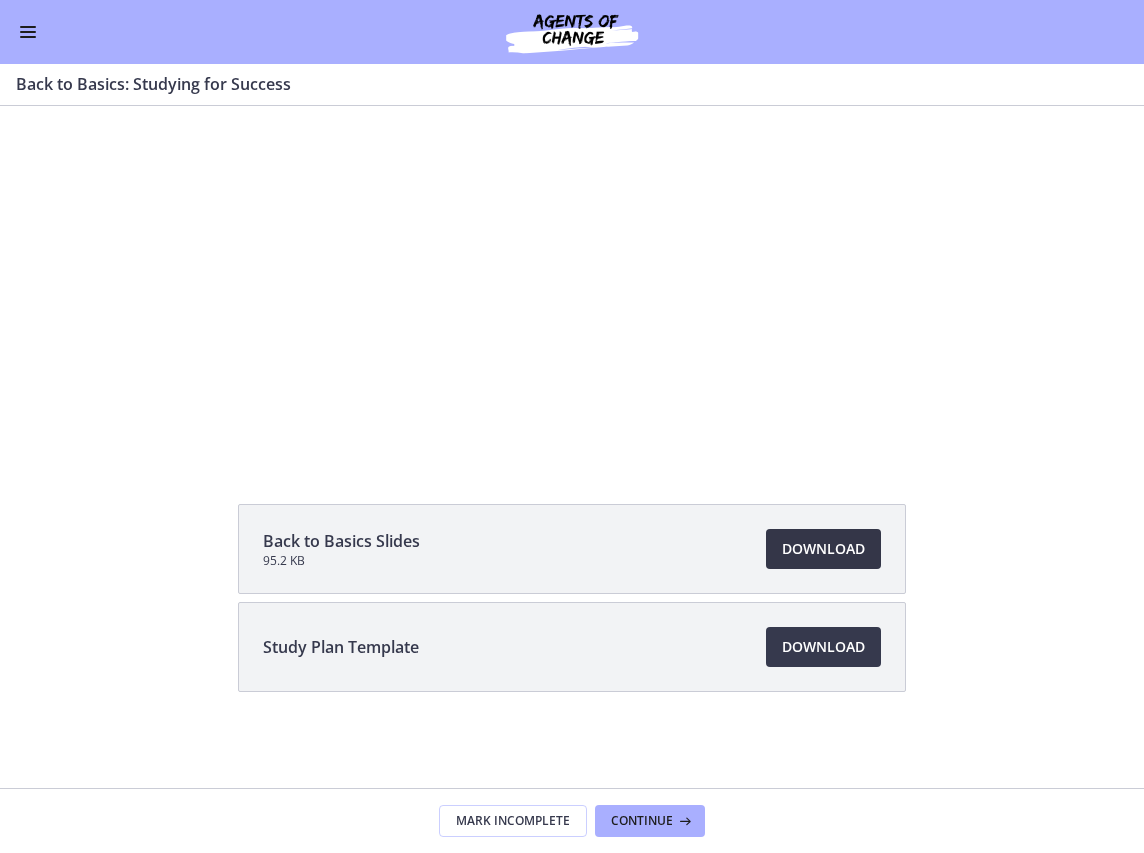 click on "Download
Opens in a new window" at bounding box center (823, 549) 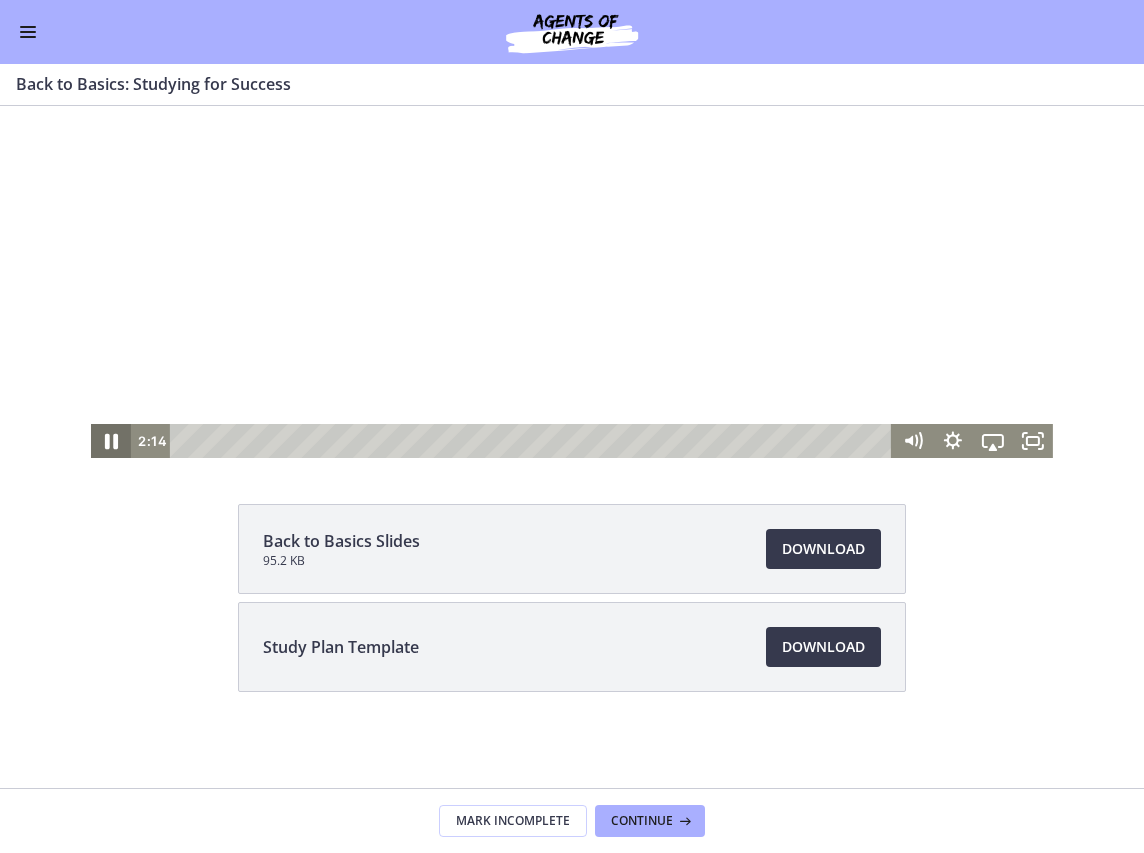 click 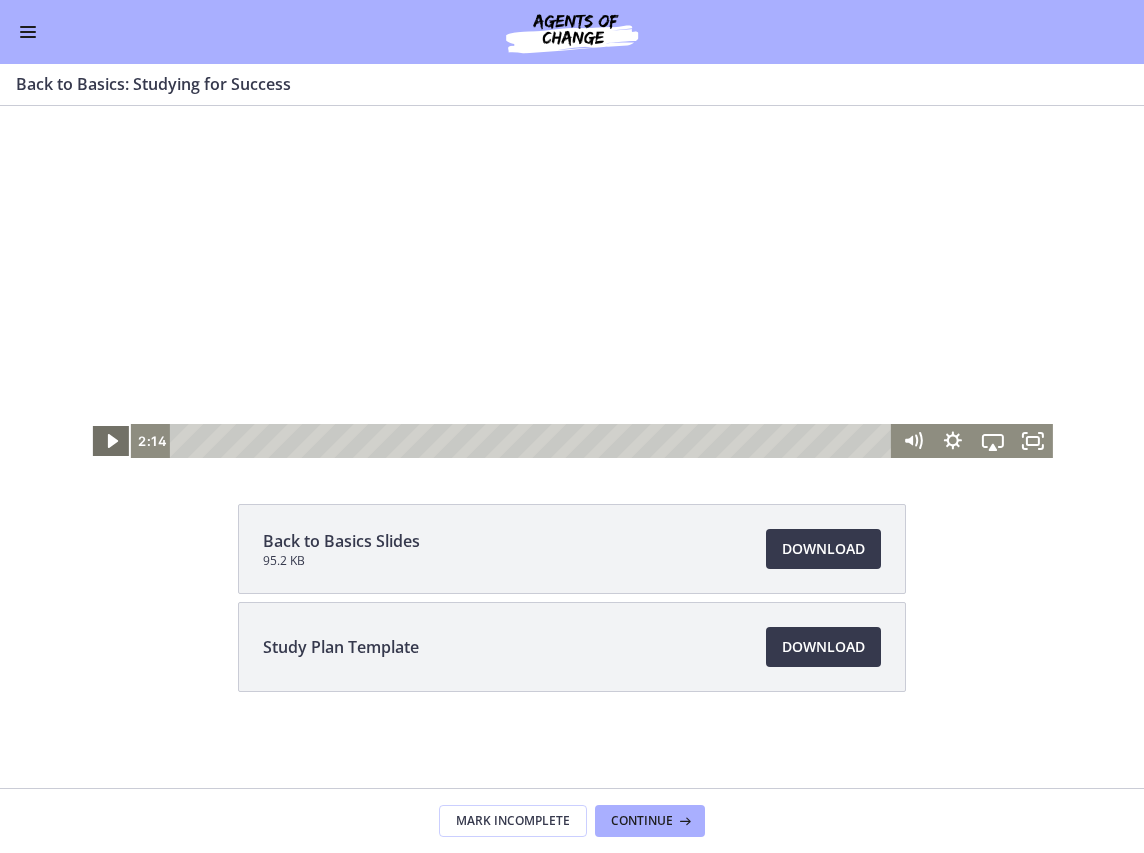 click 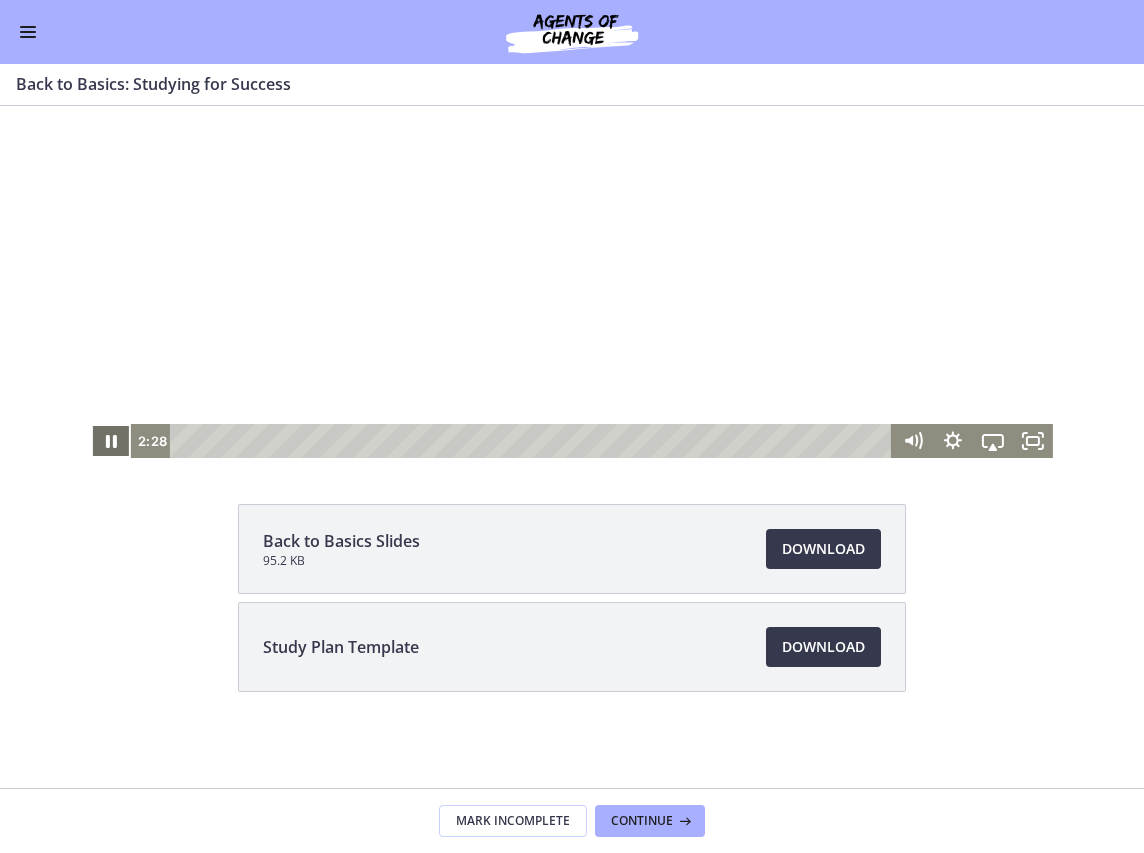 click 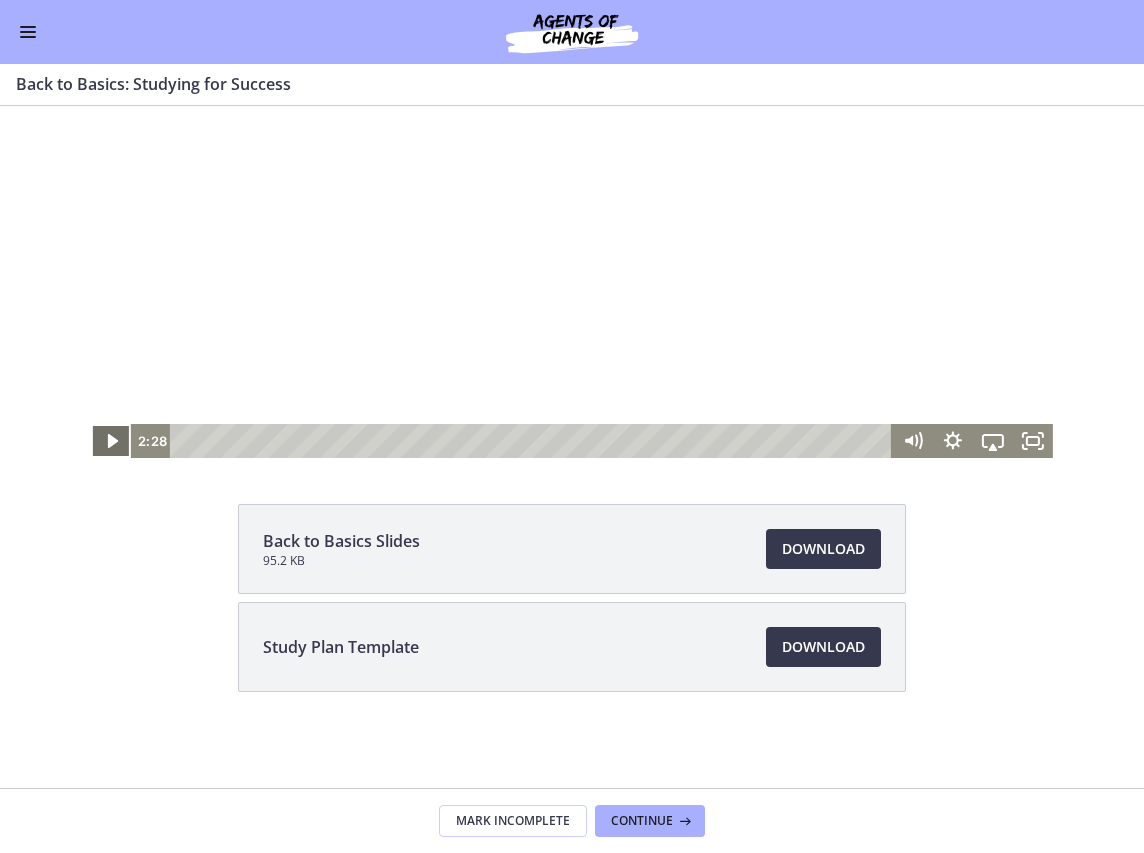 click 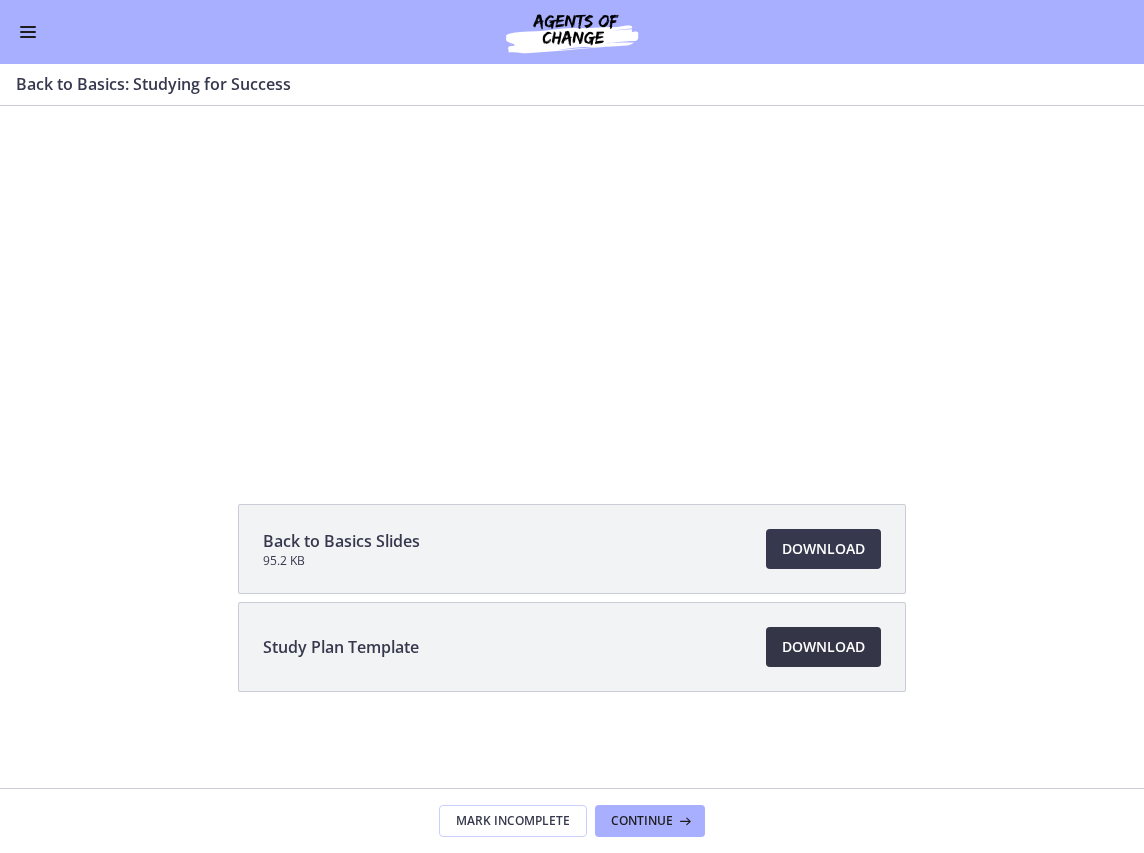 click on "Download
Opens in a new window" at bounding box center (823, 647) 